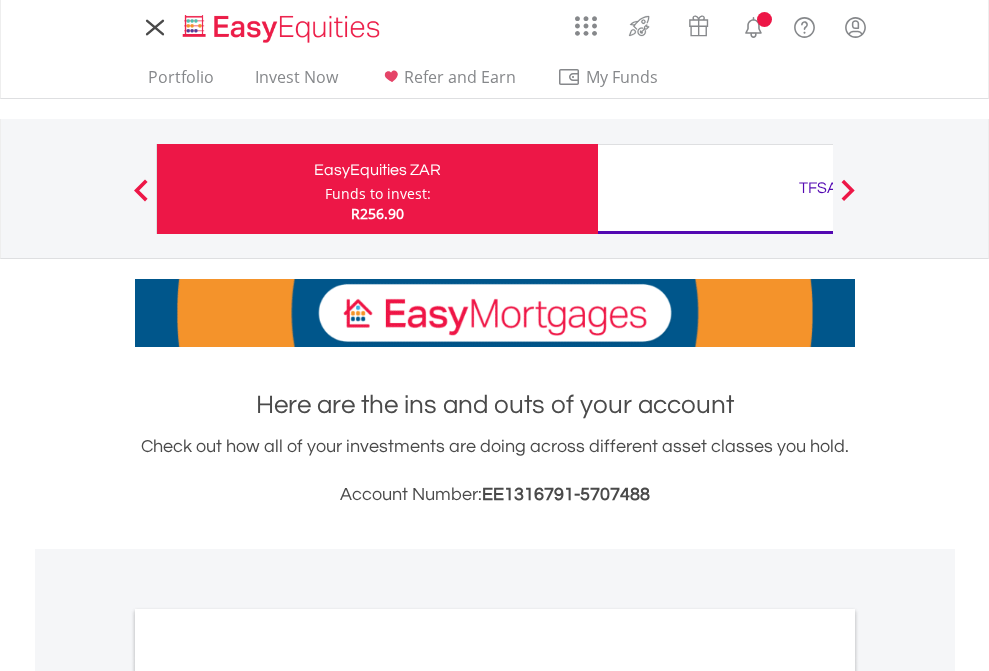 scroll, scrollTop: 0, scrollLeft: 0, axis: both 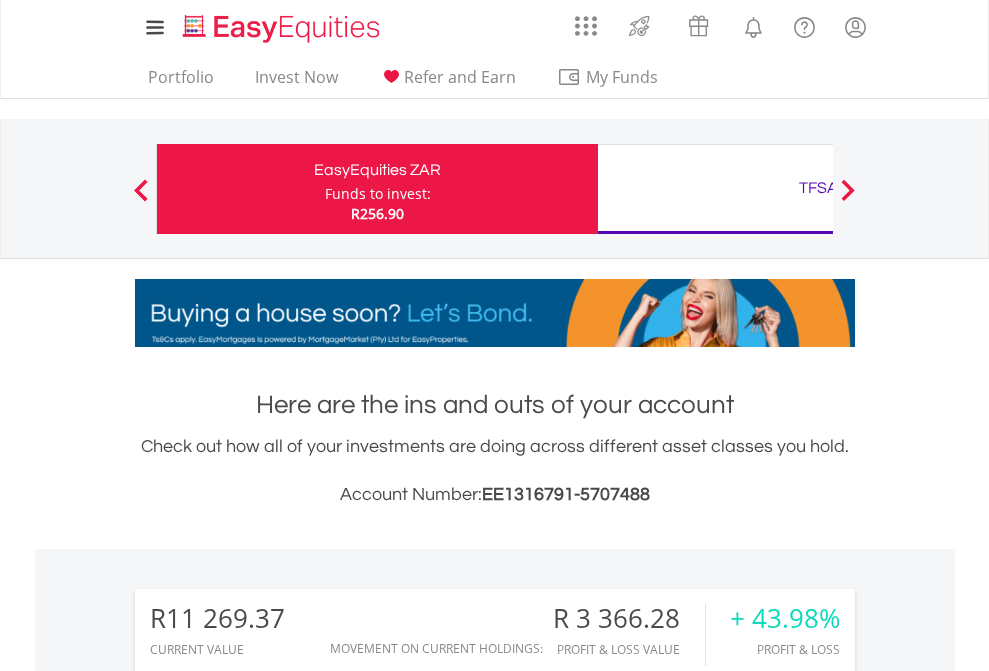 click on "Funds to invest:" at bounding box center (378, 194) 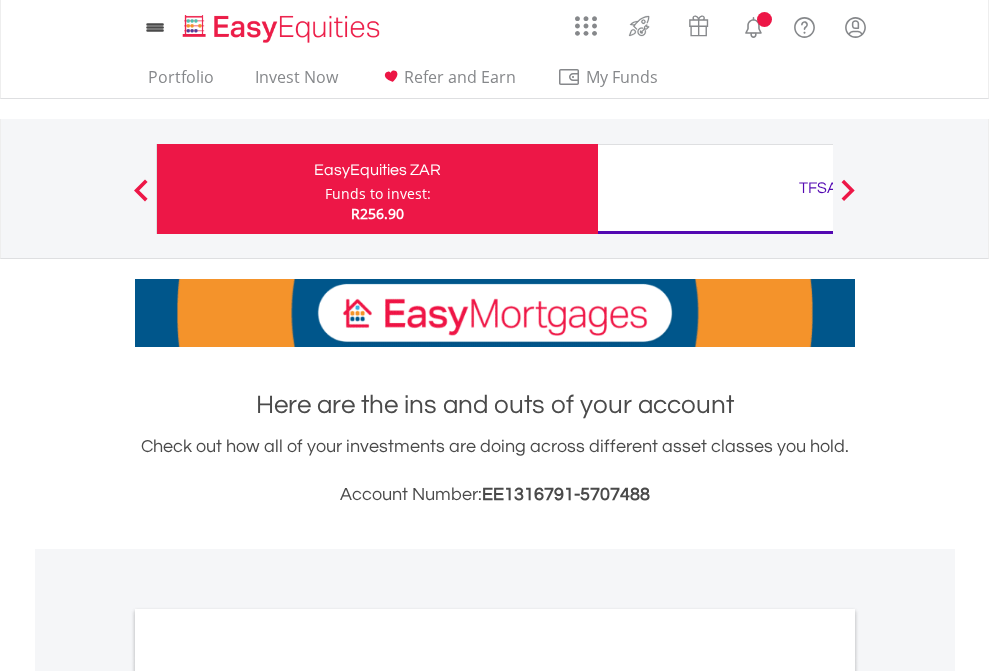 scroll, scrollTop: 0, scrollLeft: 0, axis: both 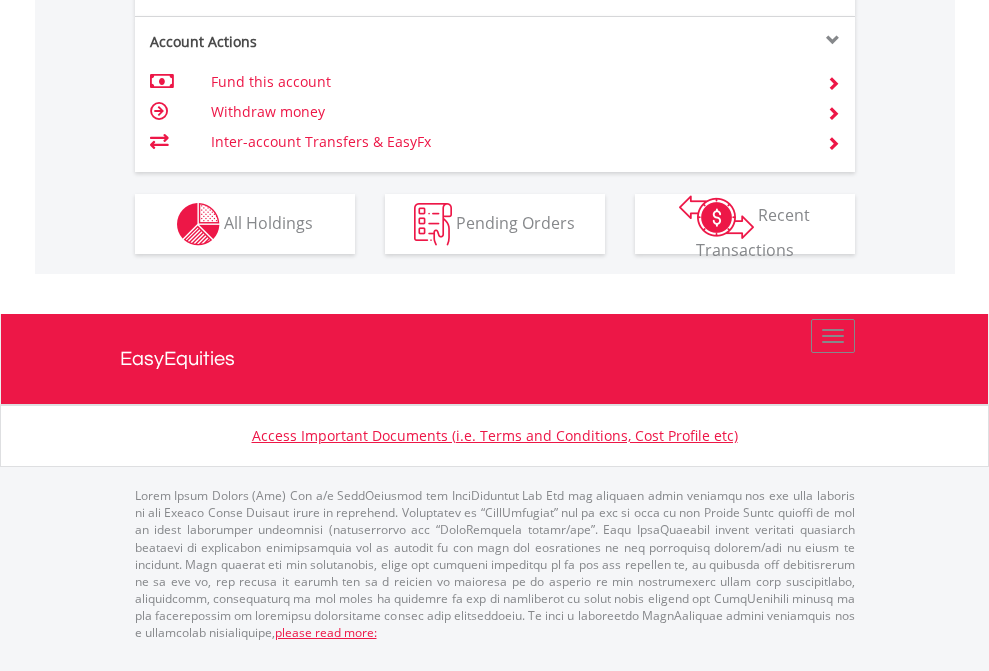 click on "Investment types" at bounding box center (706, -337) 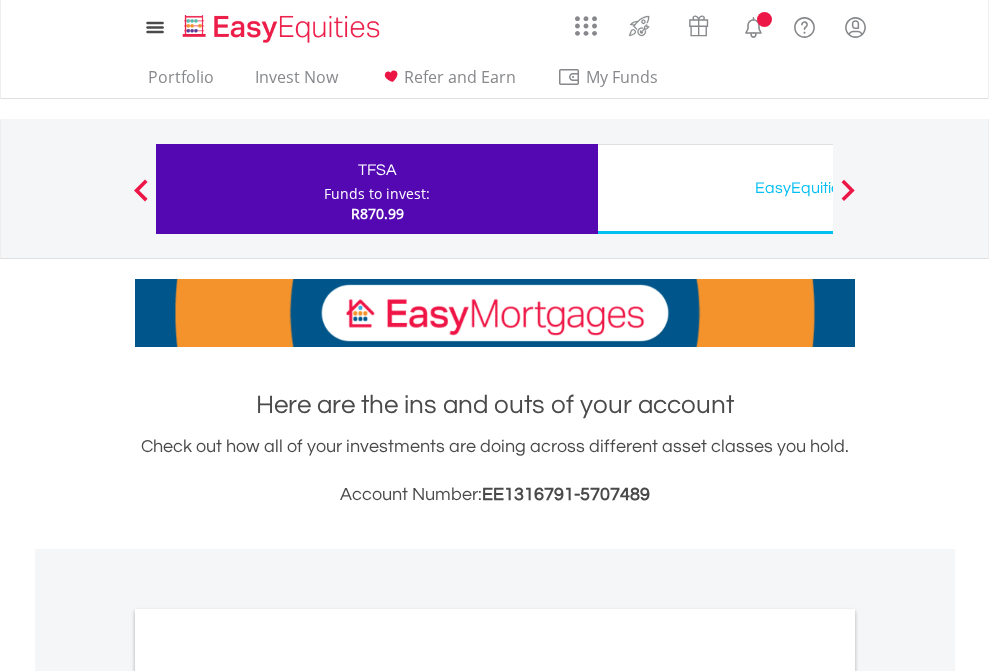 scroll, scrollTop: 0, scrollLeft: 0, axis: both 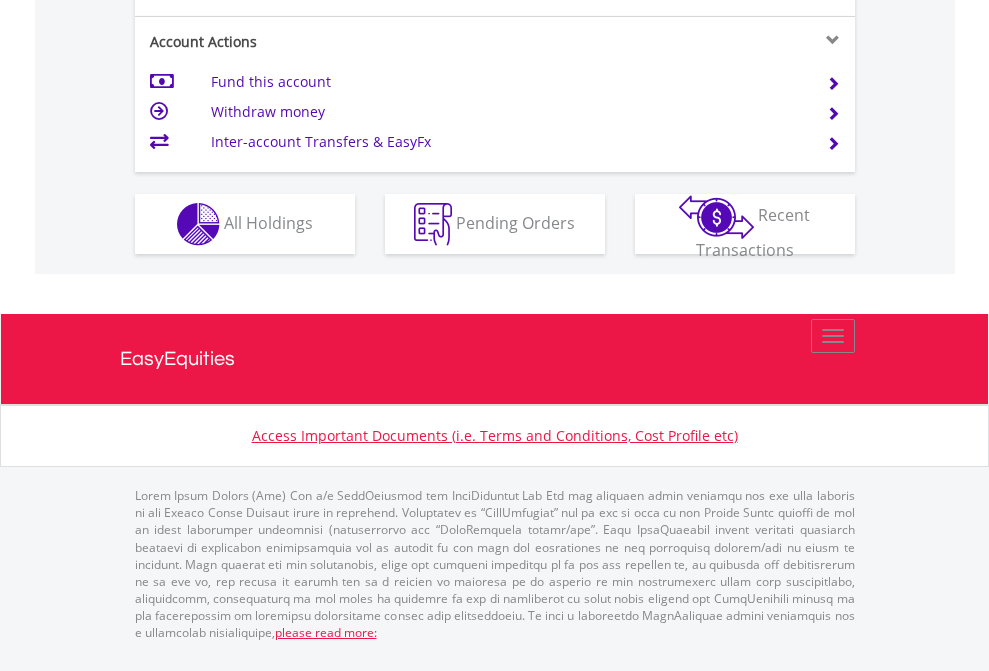 click on "Investment types" at bounding box center (706, -337) 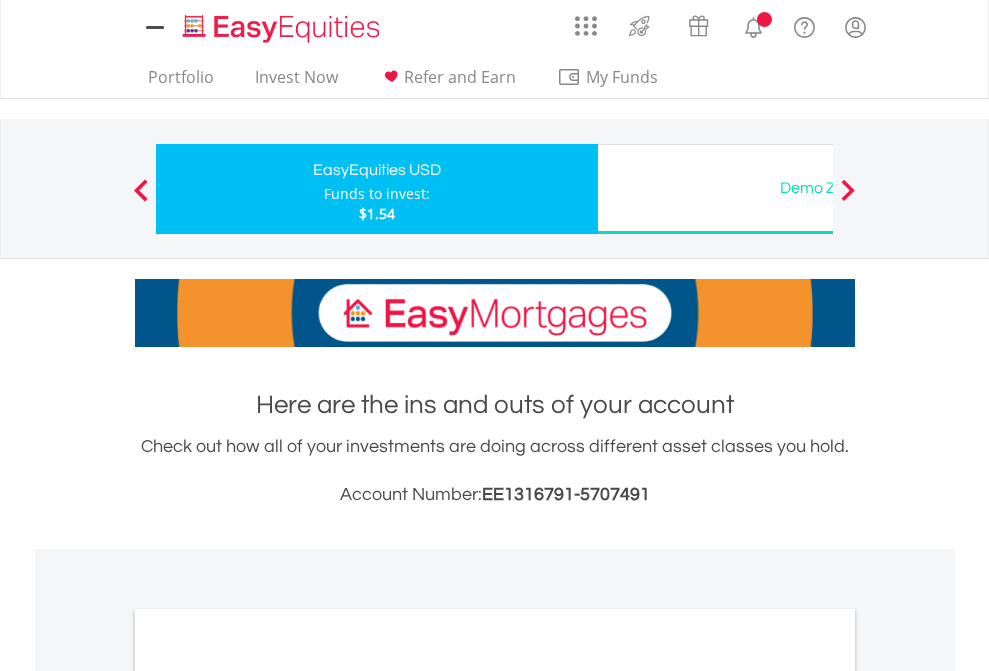 scroll, scrollTop: 0, scrollLeft: 0, axis: both 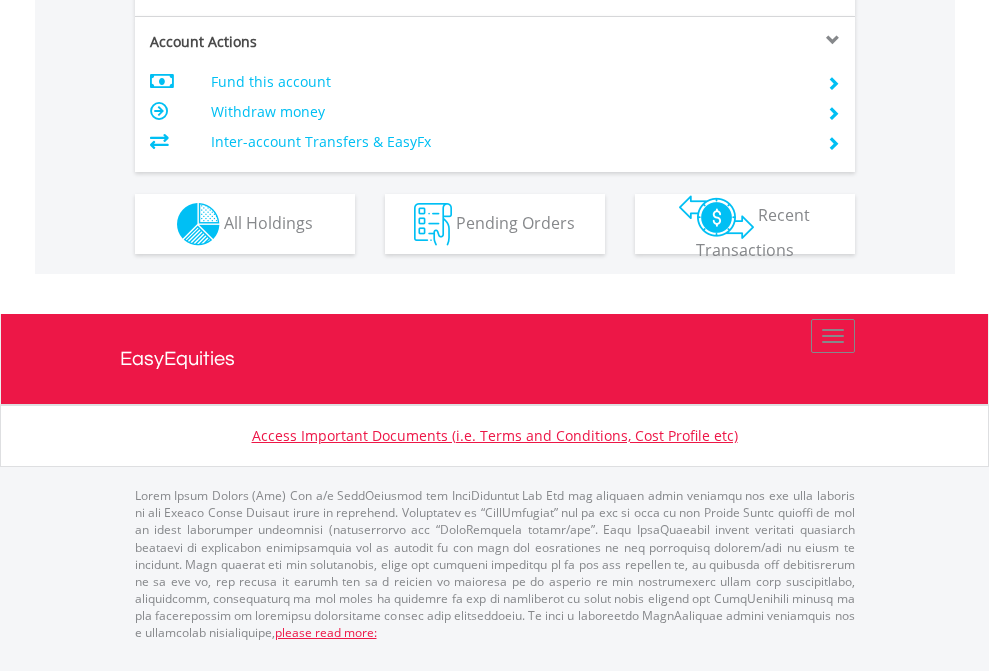 click on "Investment types" at bounding box center [706, -337] 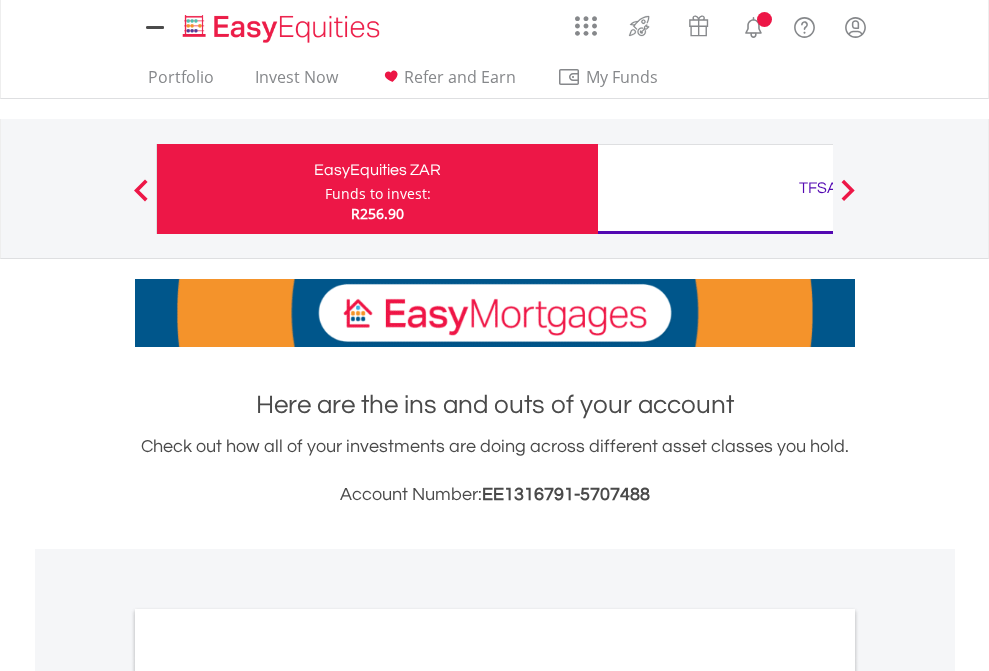 scroll, scrollTop: 1202, scrollLeft: 0, axis: vertical 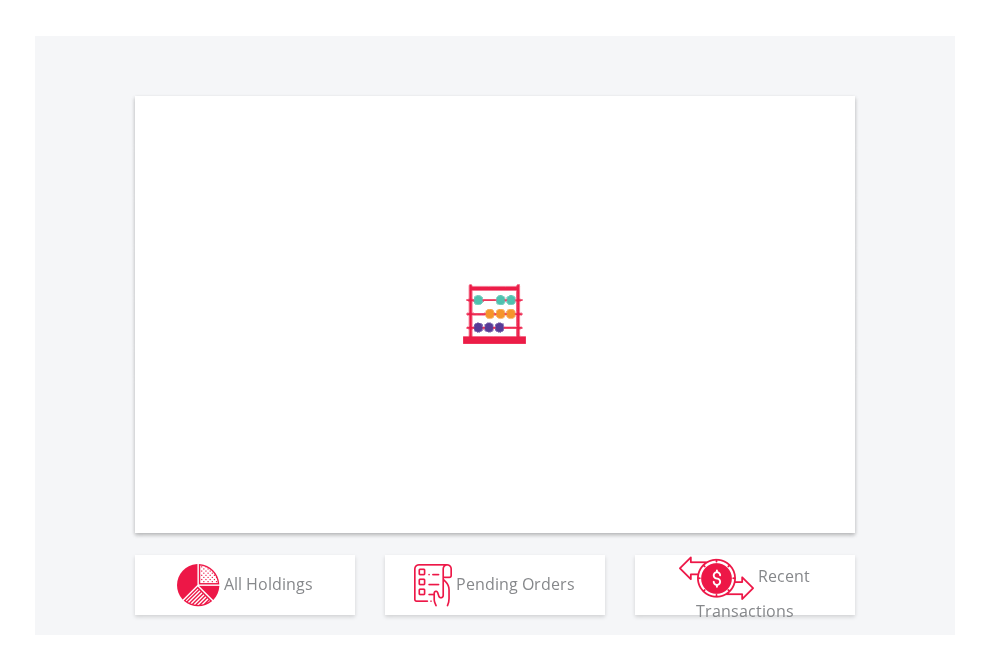 click on "All Holdings" at bounding box center [268, 583] 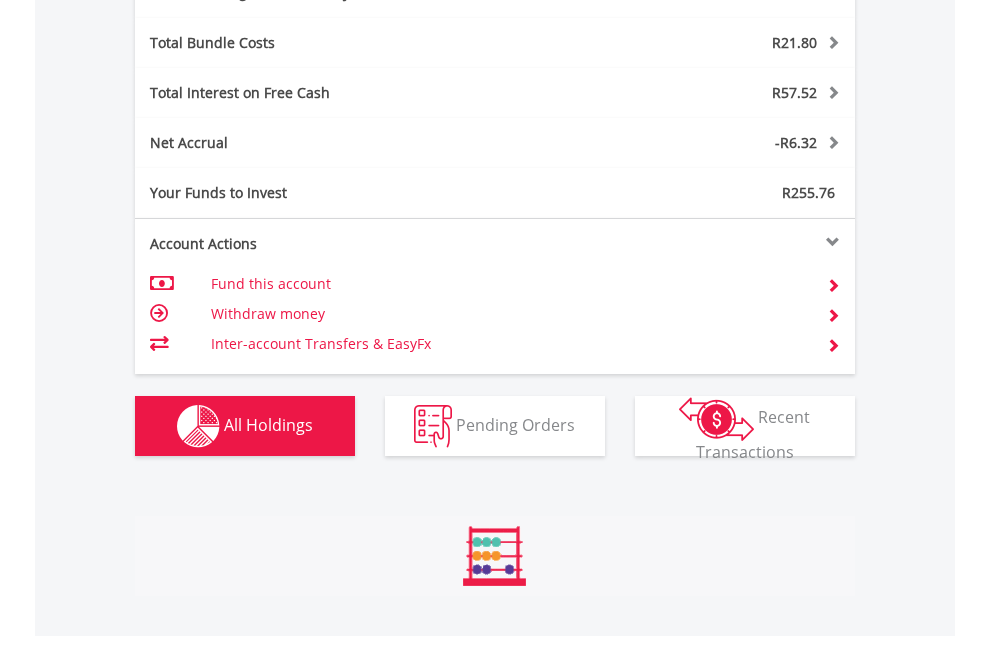 scroll, scrollTop: 999808, scrollLeft: 999687, axis: both 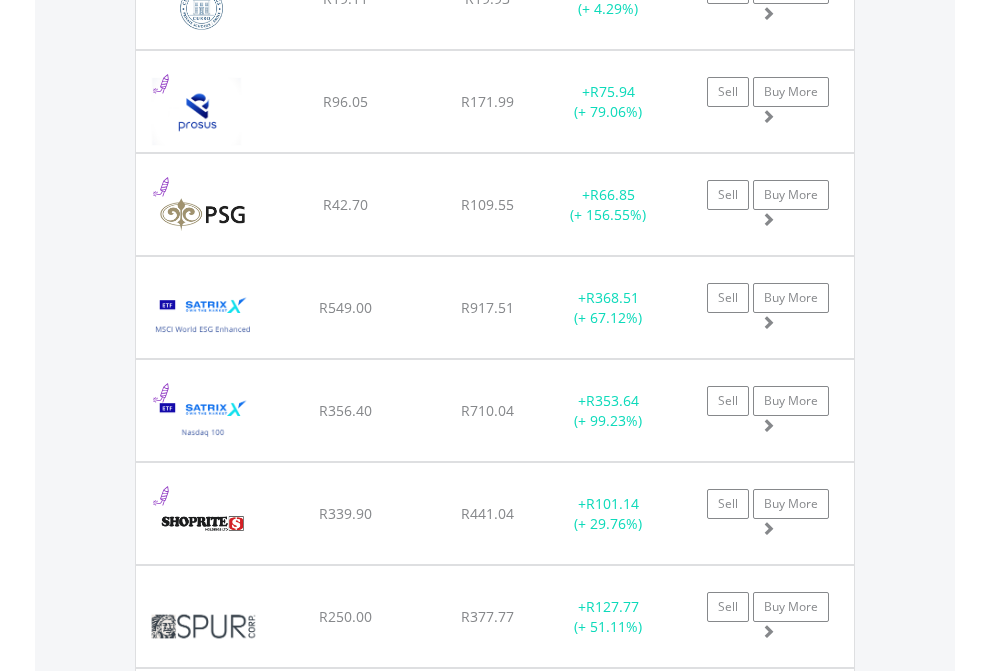 click on "TFSA" at bounding box center (818, -2196) 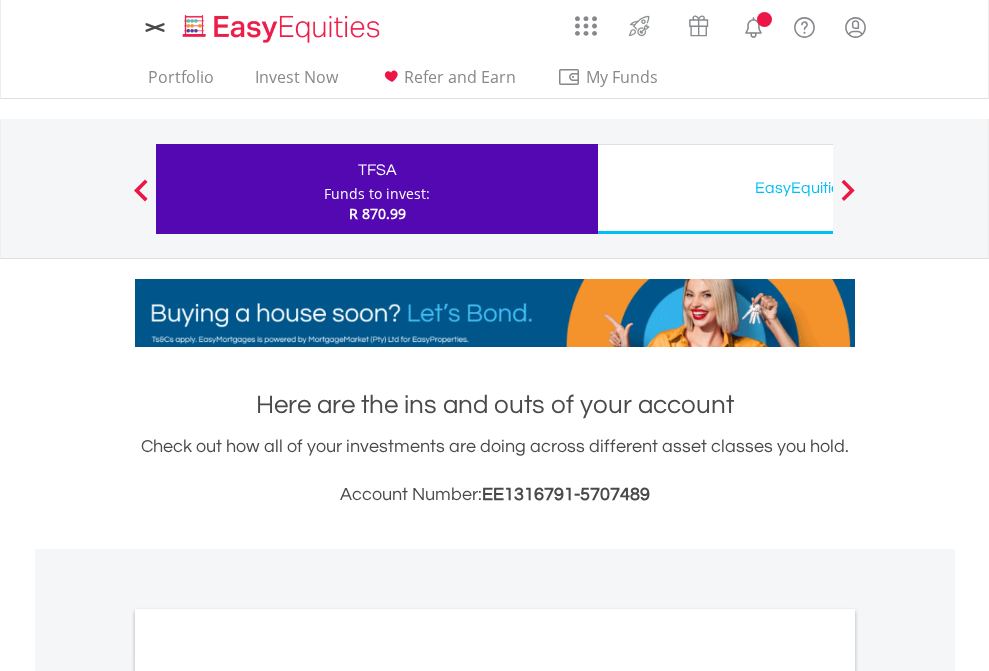 scroll, scrollTop: 1202, scrollLeft: 0, axis: vertical 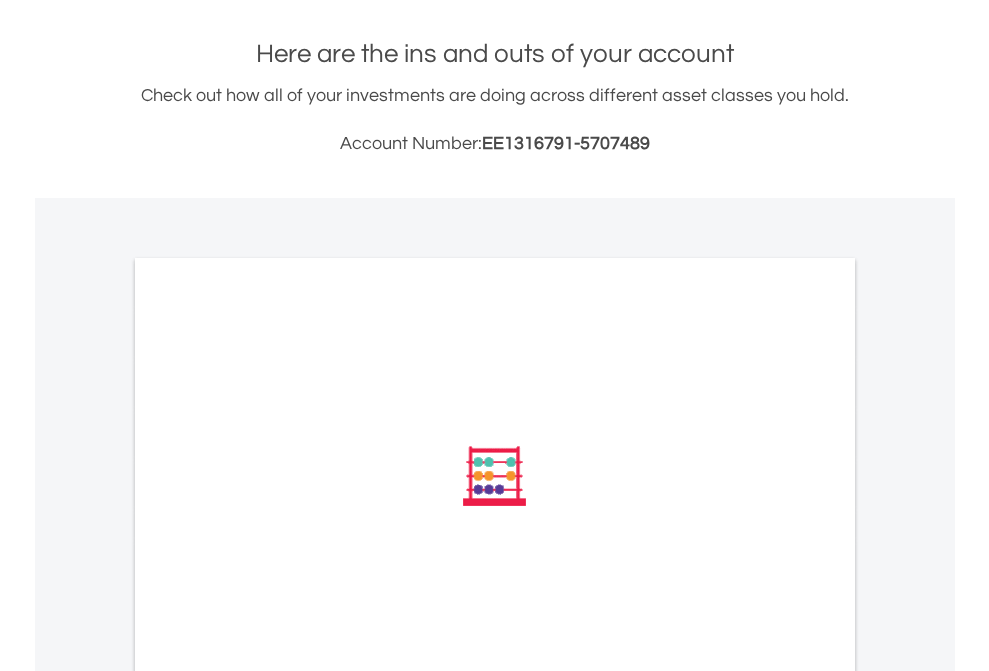click on "All Holdings" at bounding box center (268, 745) 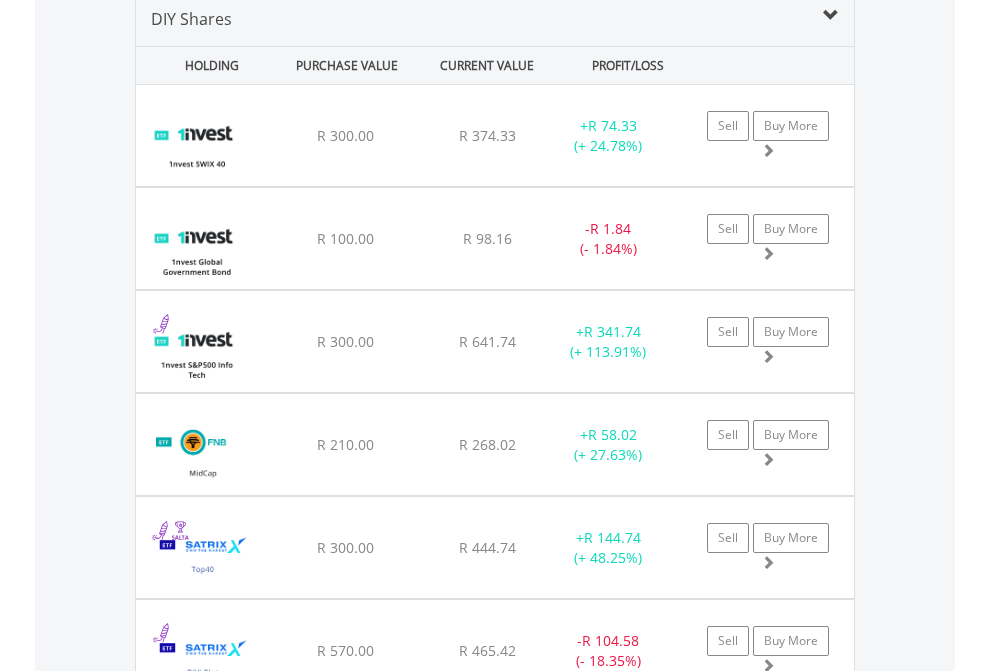 scroll, scrollTop: 1933, scrollLeft: 0, axis: vertical 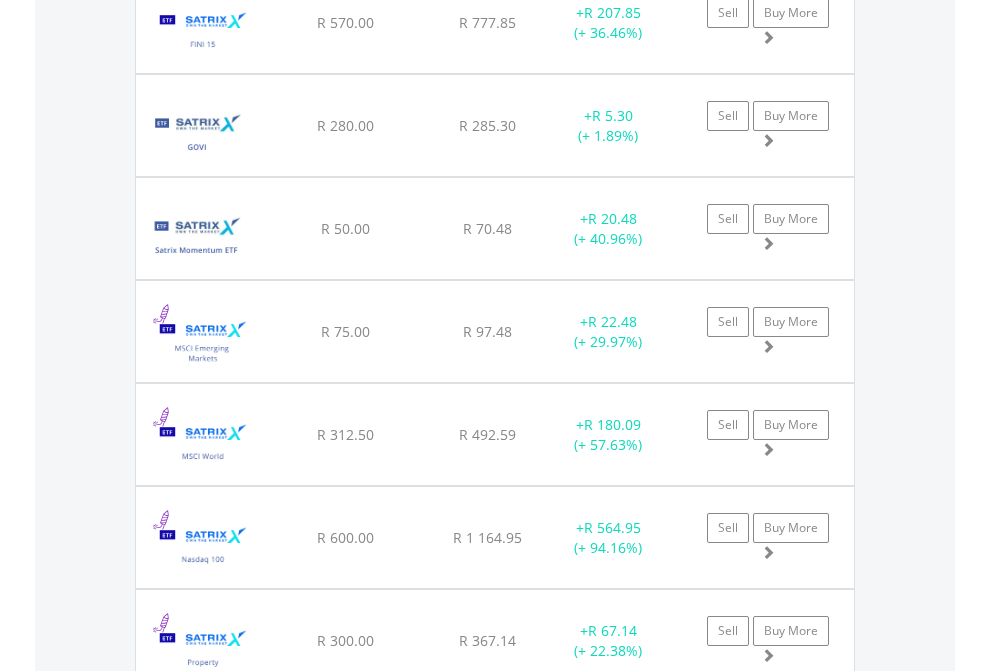 click on "EasyEquities USD" at bounding box center [818, -1745] 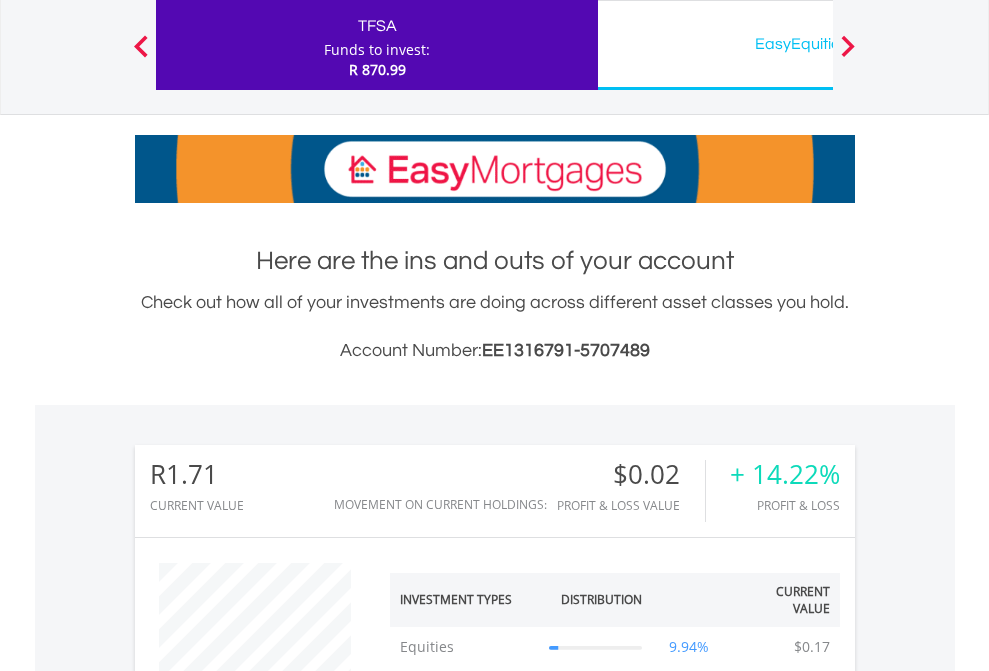 scroll, scrollTop: 999808, scrollLeft: 999687, axis: both 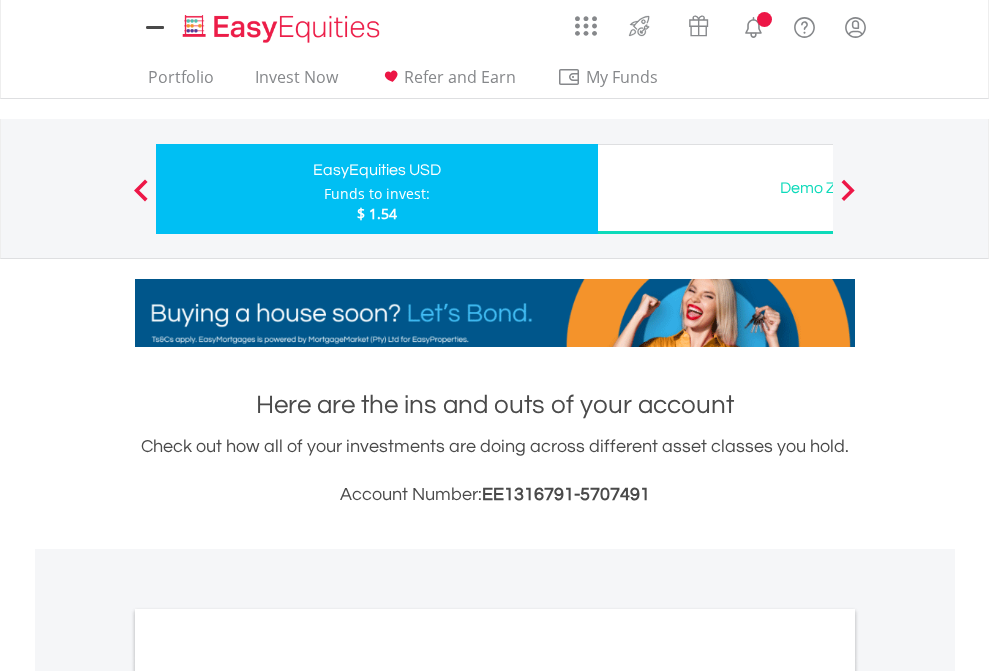 click on "All Holdings" at bounding box center (268, 1096) 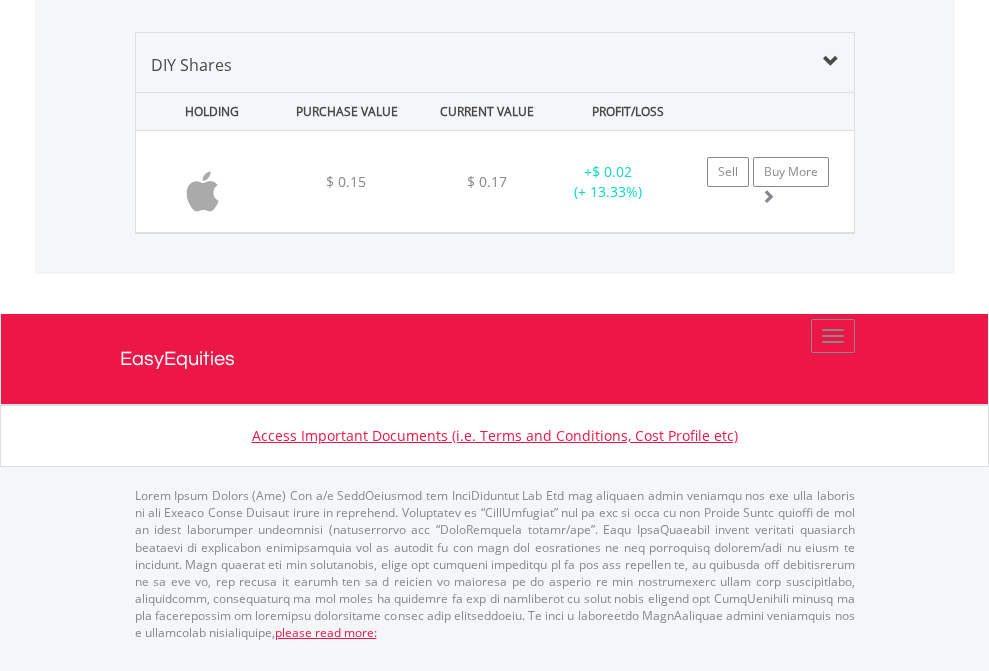 scroll, scrollTop: 2225, scrollLeft: 0, axis: vertical 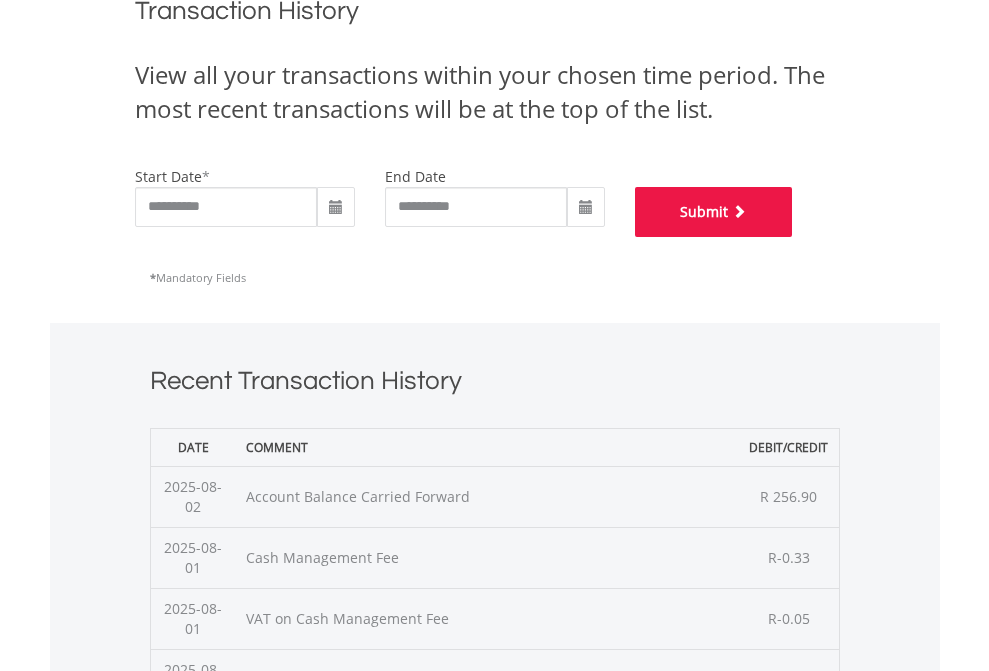 click on "Submit" at bounding box center [714, 212] 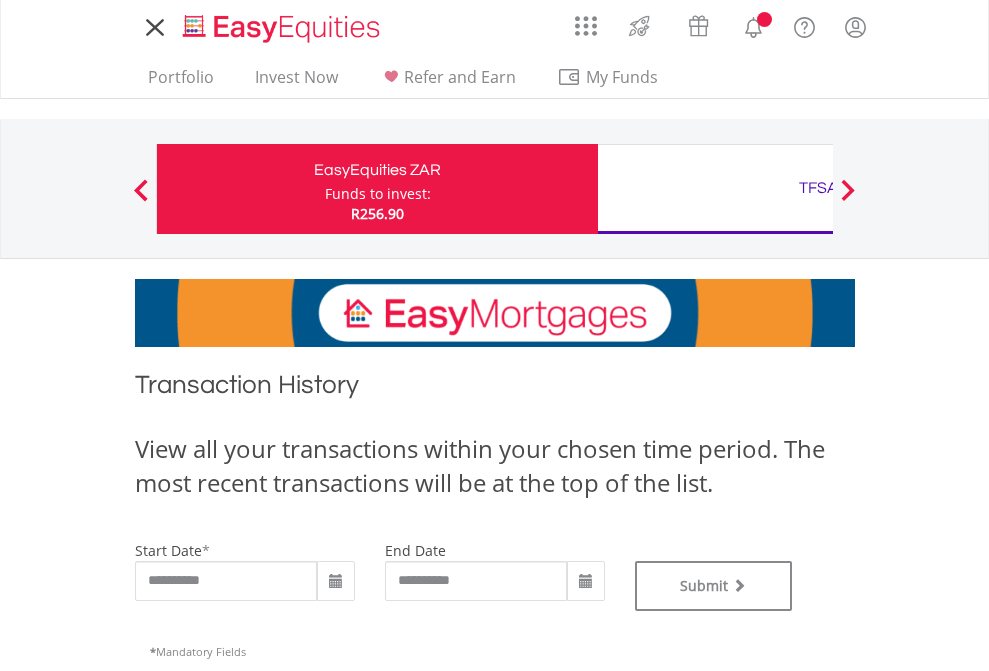 scroll, scrollTop: 0, scrollLeft: 0, axis: both 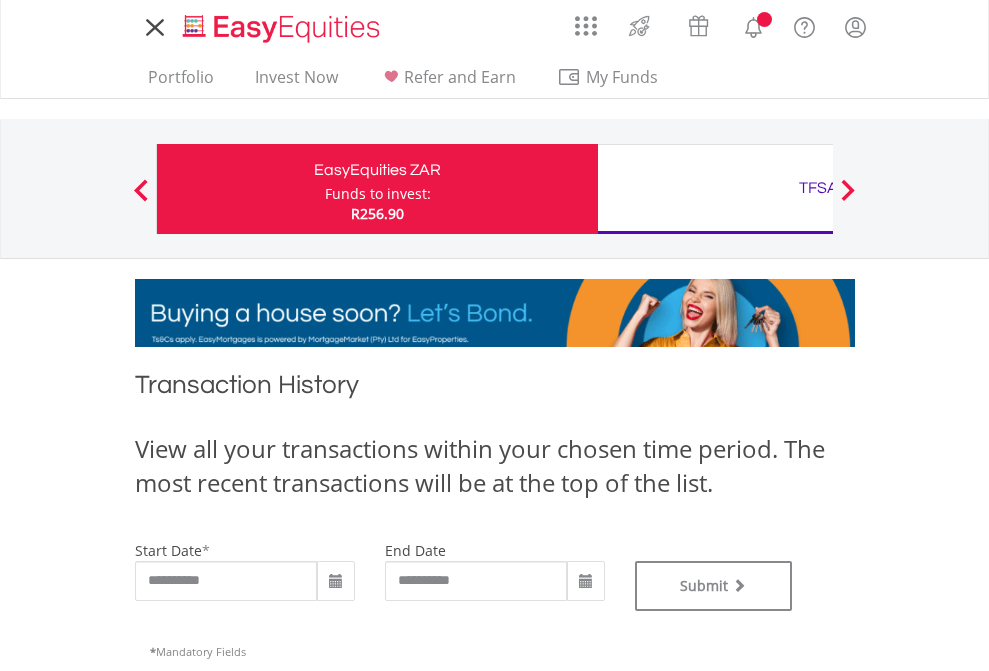 click on "TFSA" at bounding box center [818, 188] 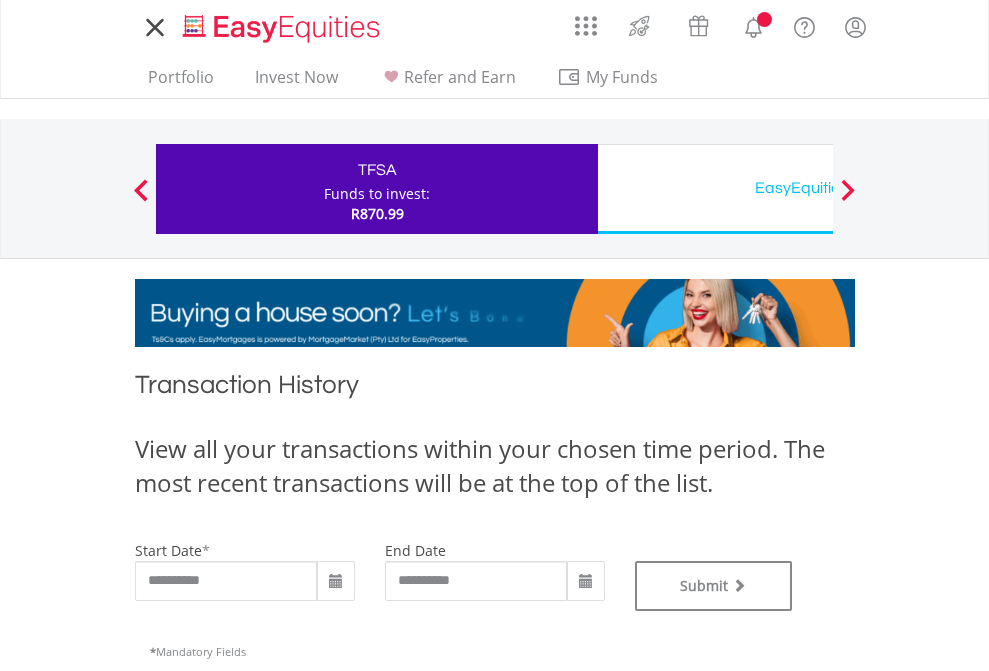 scroll, scrollTop: 0, scrollLeft: 0, axis: both 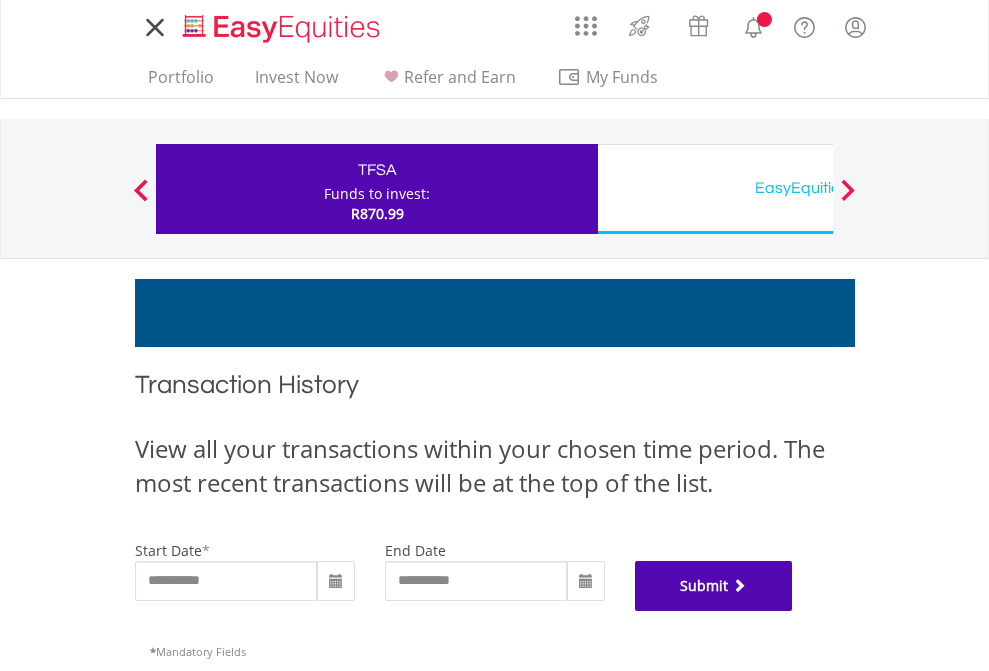 click on "Submit" at bounding box center [714, 586] 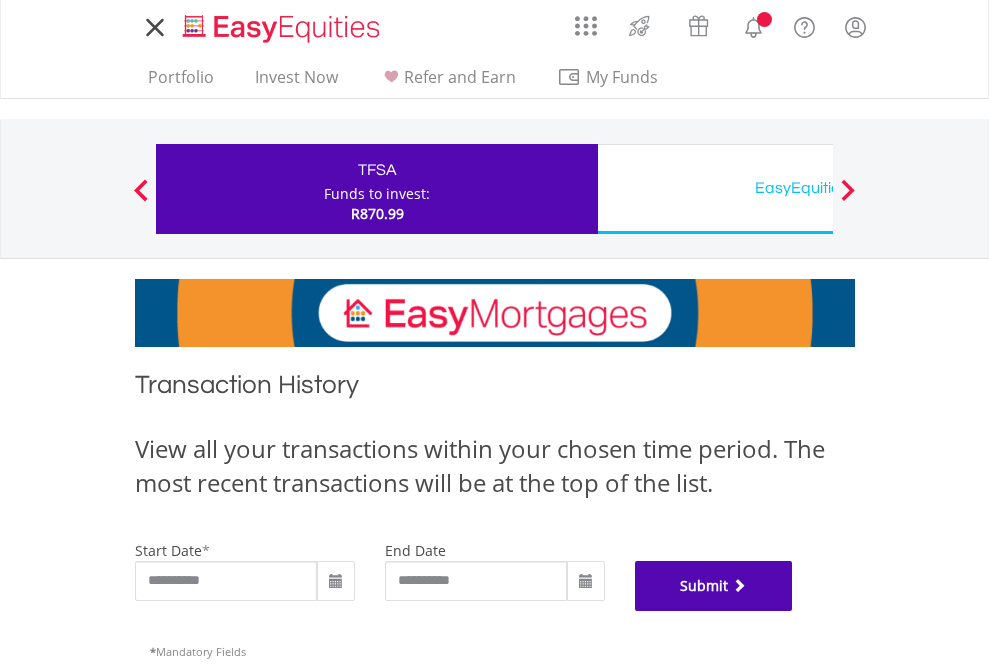 scroll, scrollTop: 811, scrollLeft: 0, axis: vertical 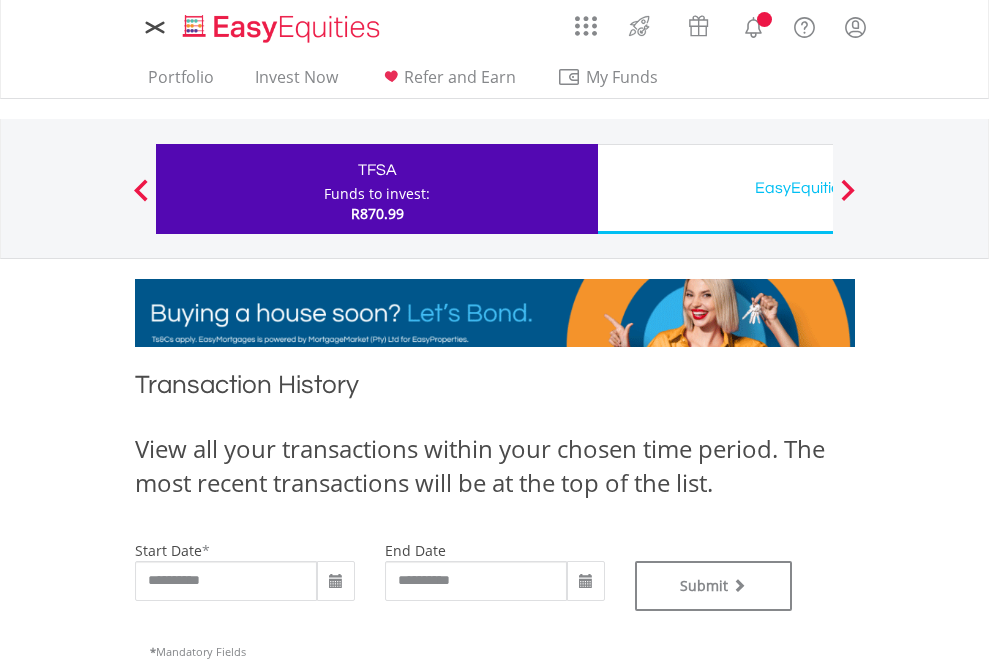 click on "EasyEquities USD" at bounding box center [818, 188] 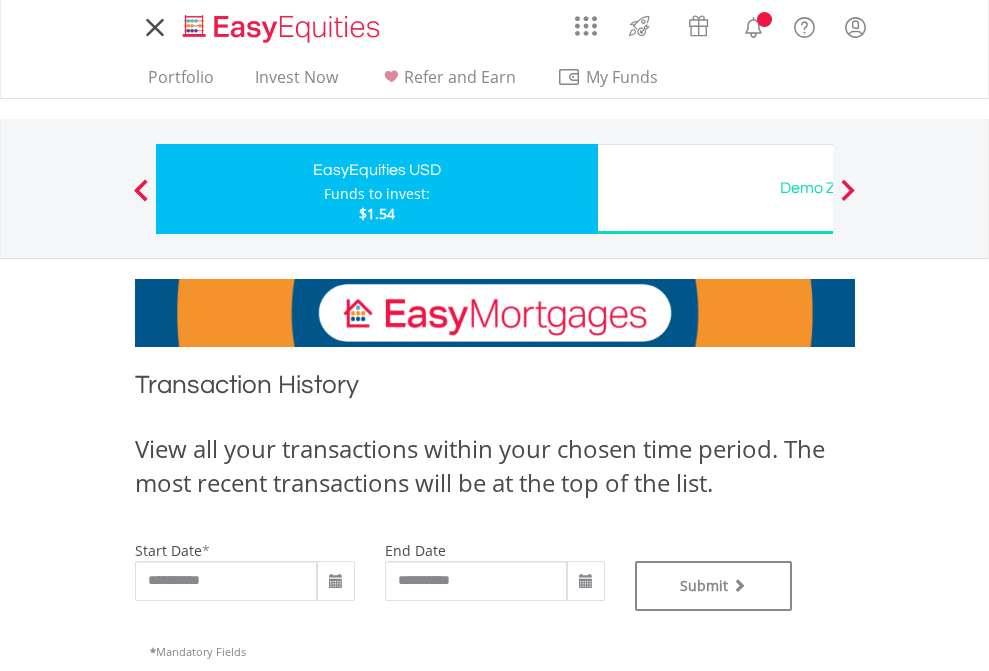 scroll, scrollTop: 0, scrollLeft: 0, axis: both 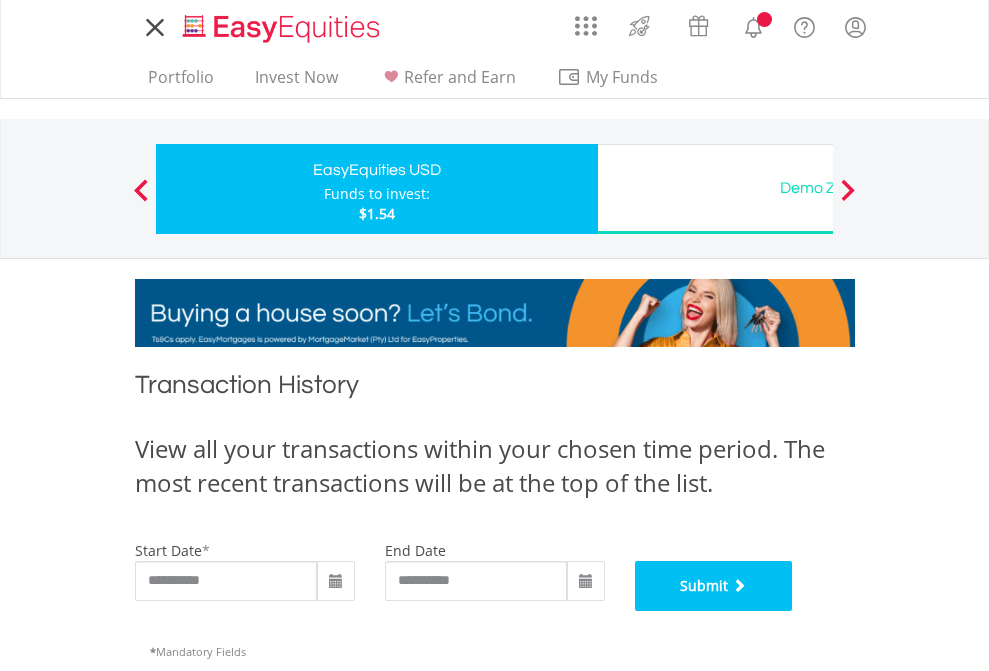 click on "Submit" at bounding box center (714, 586) 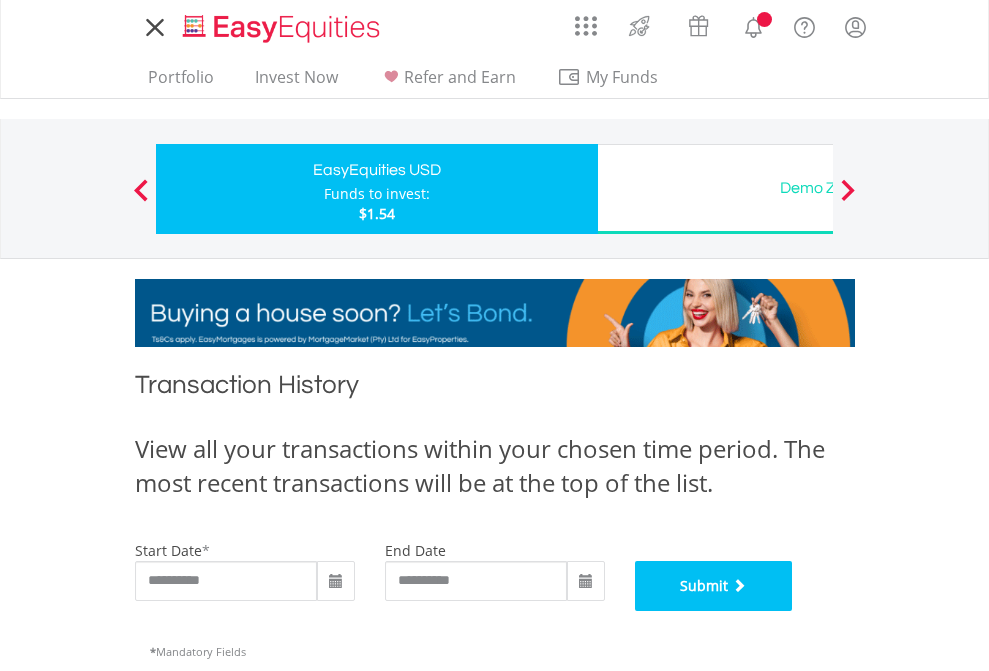 scroll, scrollTop: 811, scrollLeft: 0, axis: vertical 